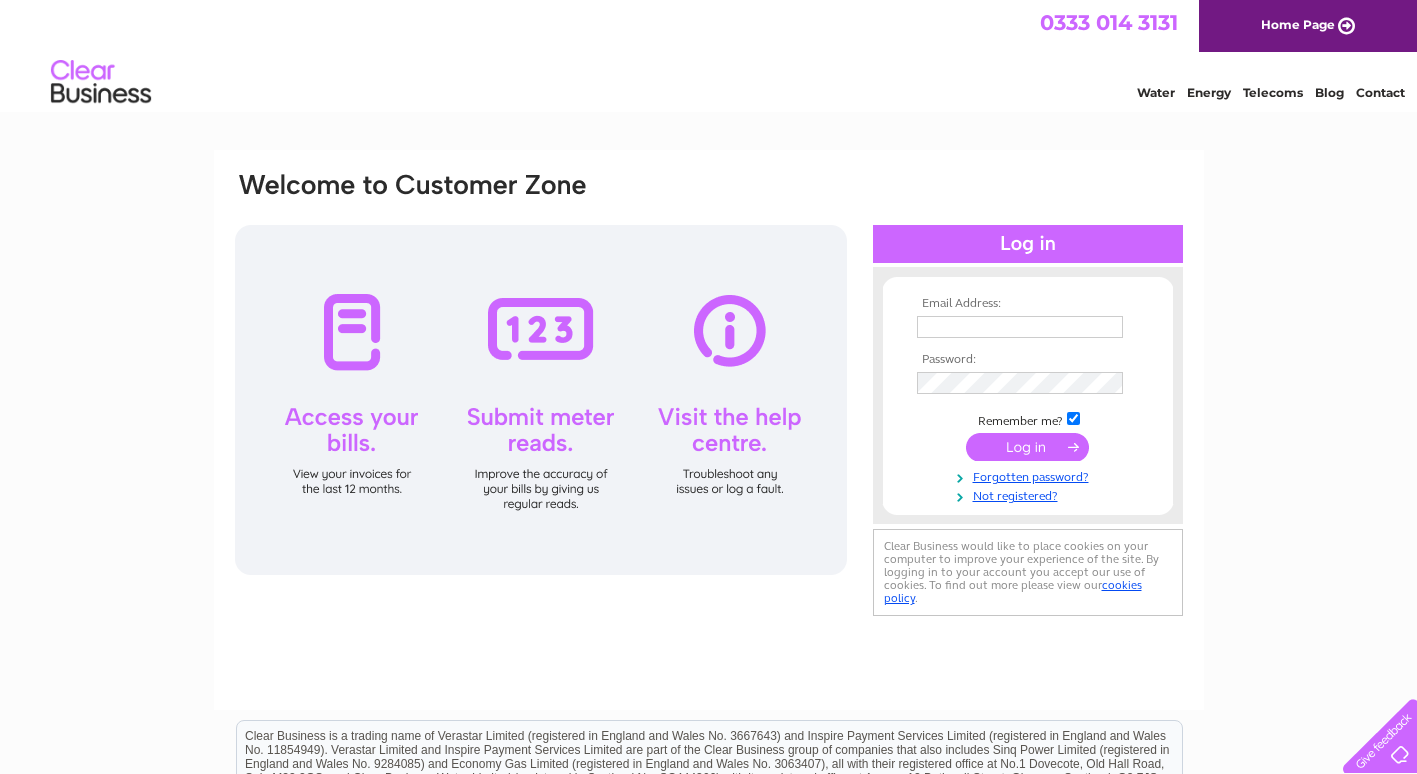 scroll, scrollTop: 0, scrollLeft: 0, axis: both 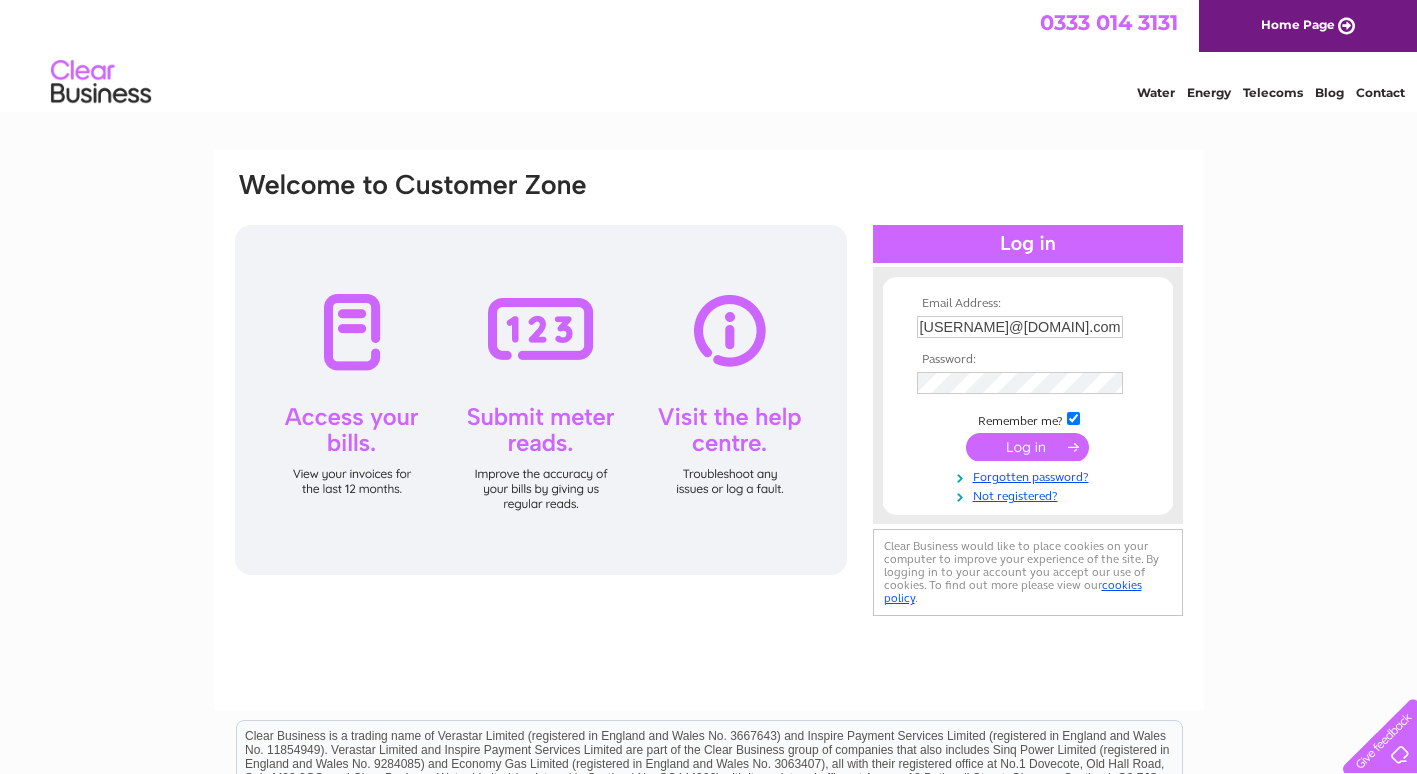 click at bounding box center (1027, 447) 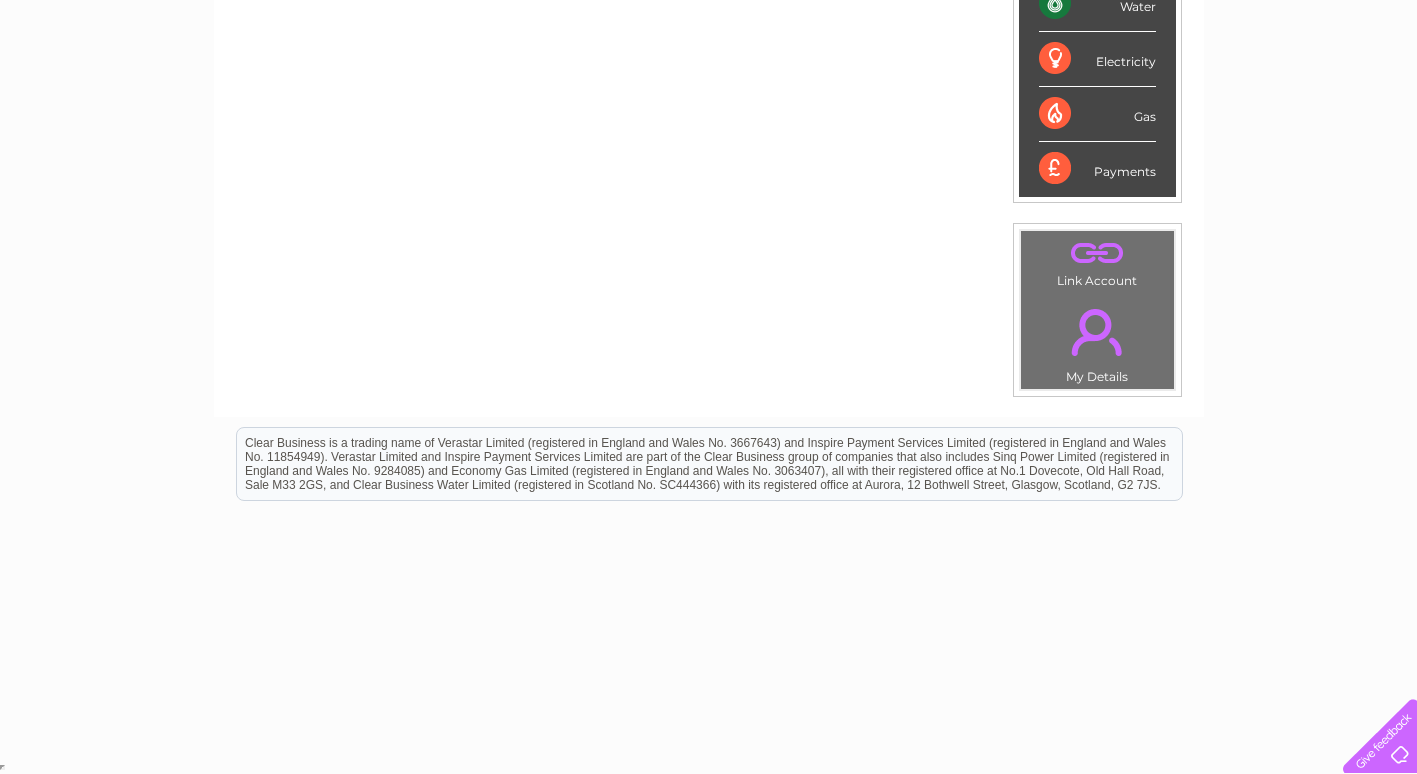 scroll, scrollTop: 0, scrollLeft: 0, axis: both 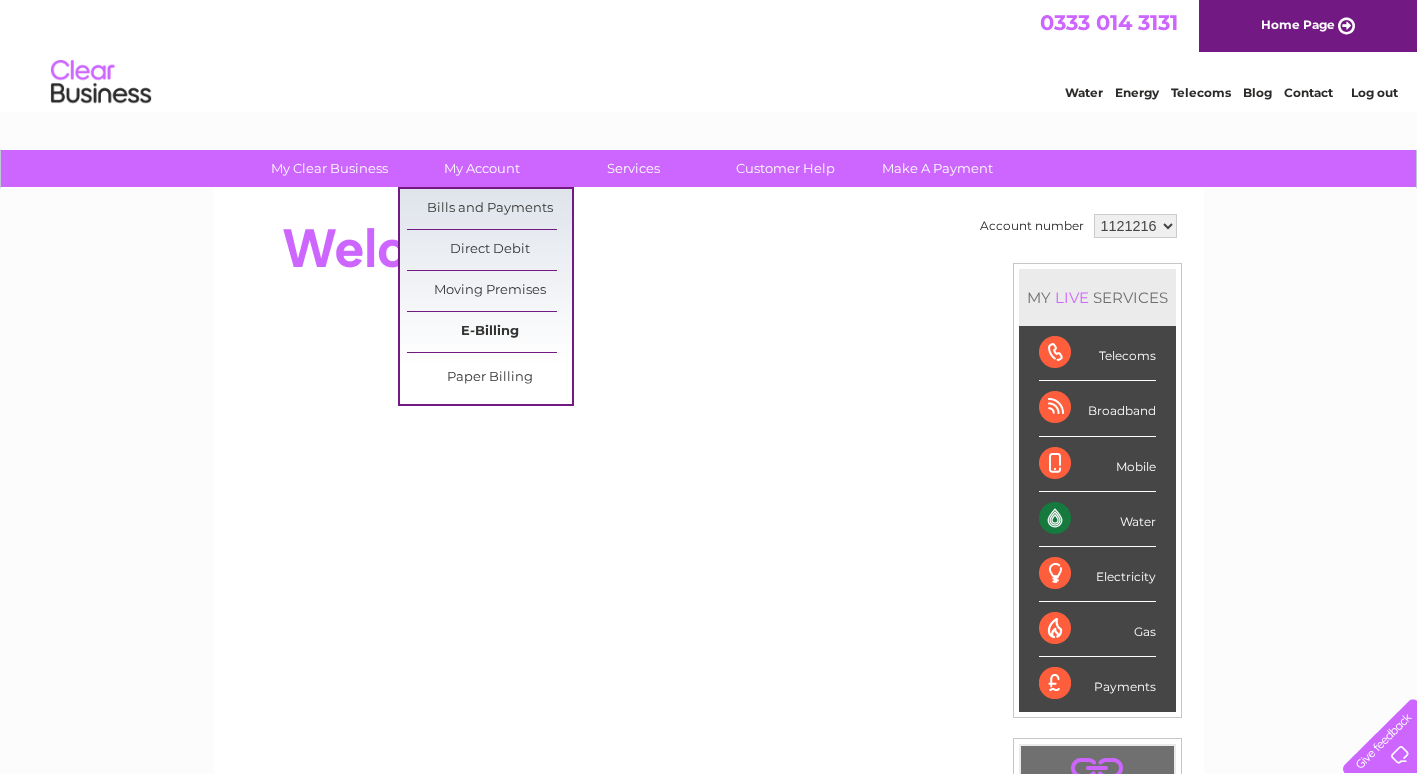 click on "E-Billing" at bounding box center (489, 332) 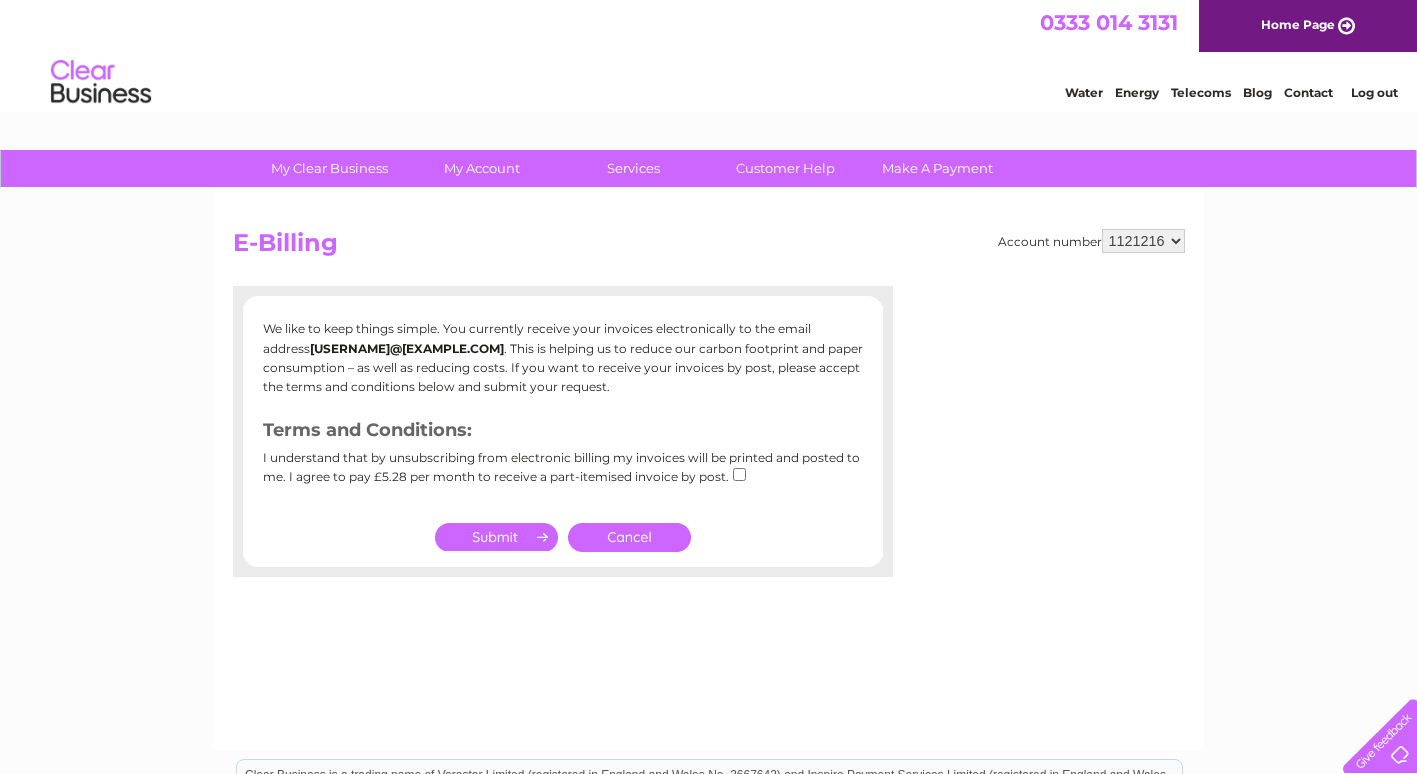 scroll, scrollTop: 0, scrollLeft: 0, axis: both 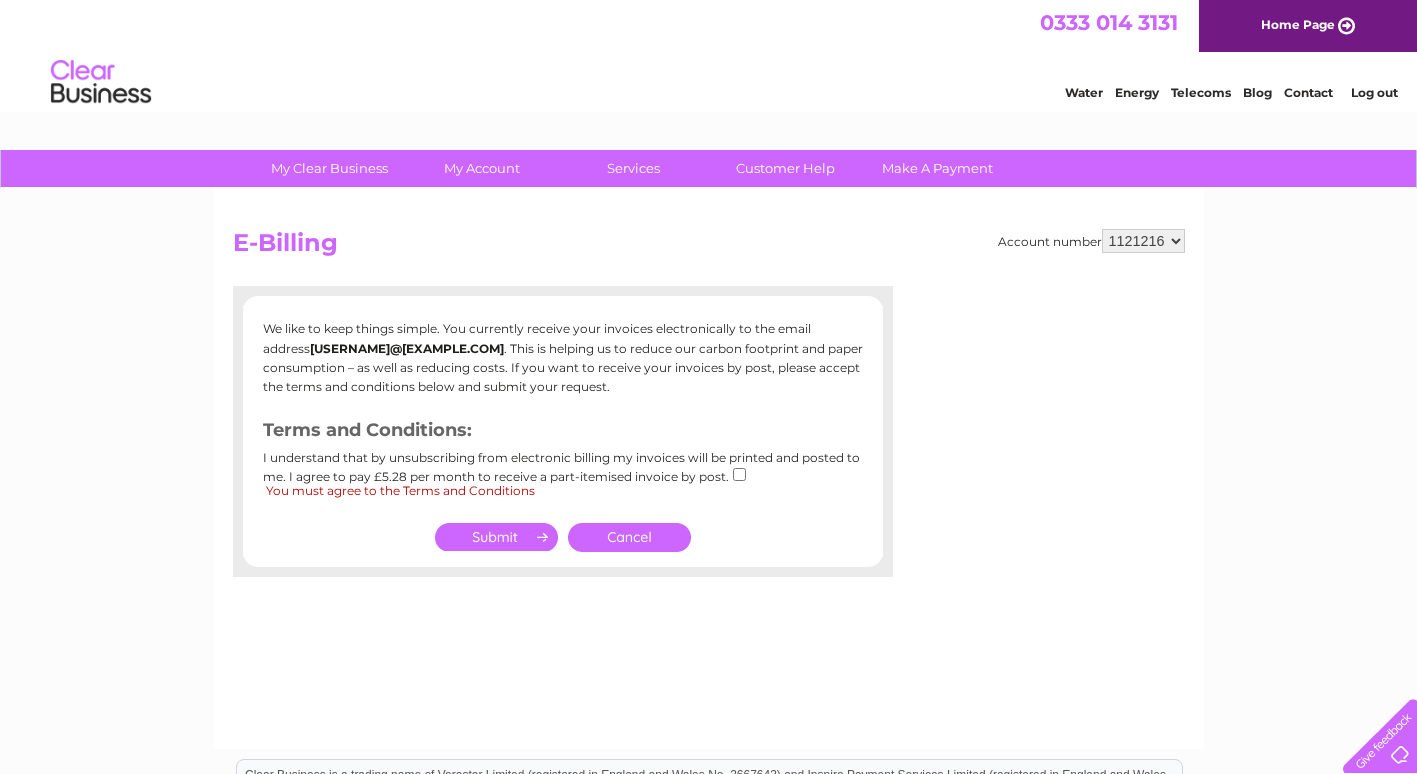 click on "Cancel" at bounding box center (629, 537) 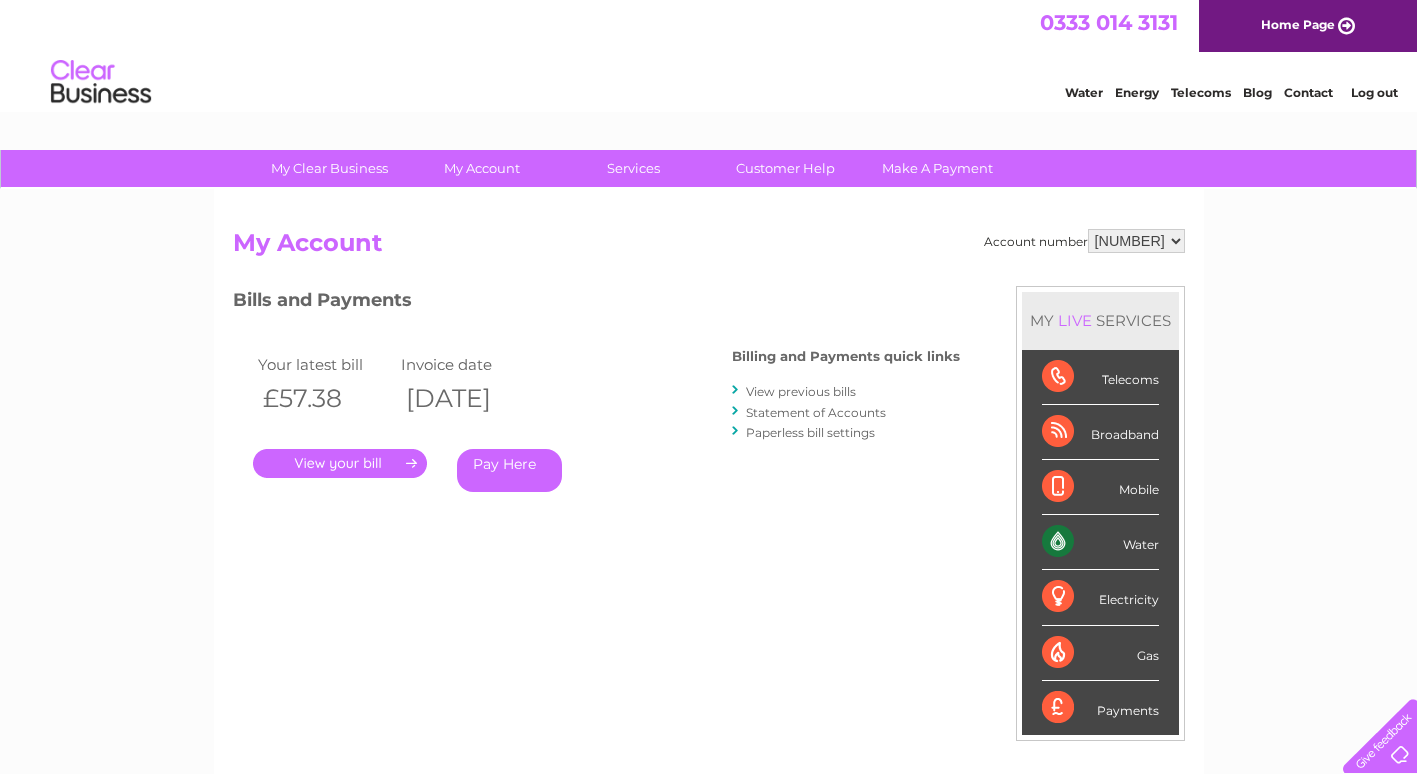 scroll, scrollTop: 0, scrollLeft: 0, axis: both 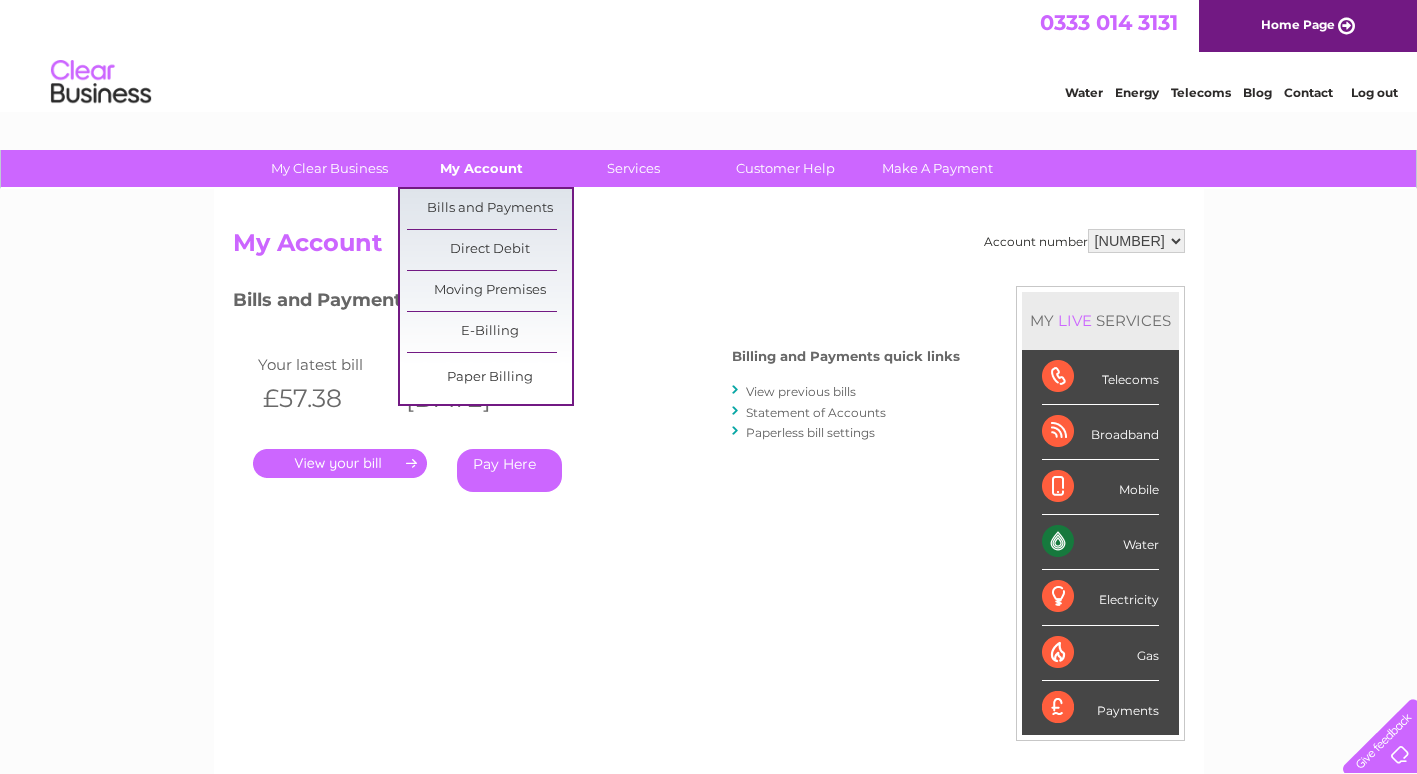 click on "My Account" at bounding box center [481, 168] 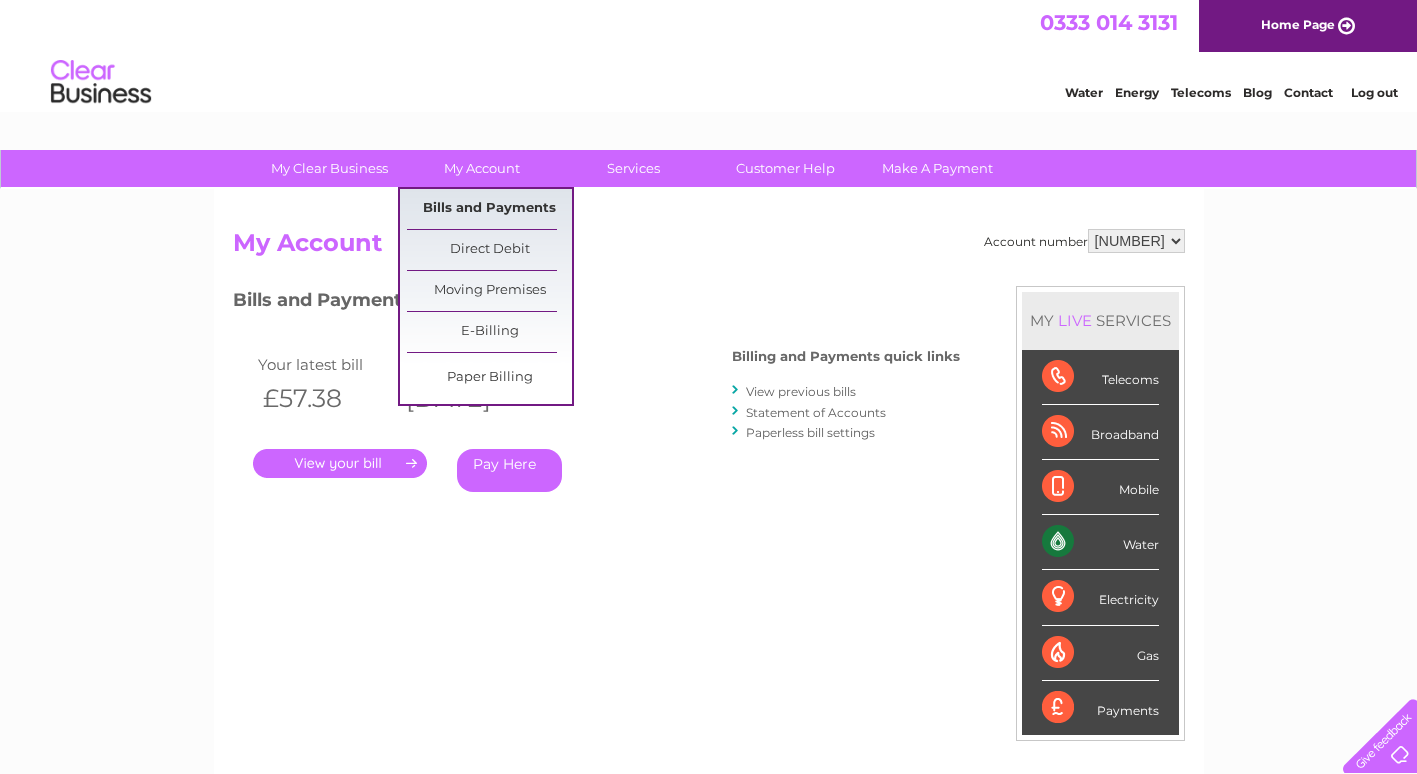 click on "Bills and Payments" at bounding box center [489, 209] 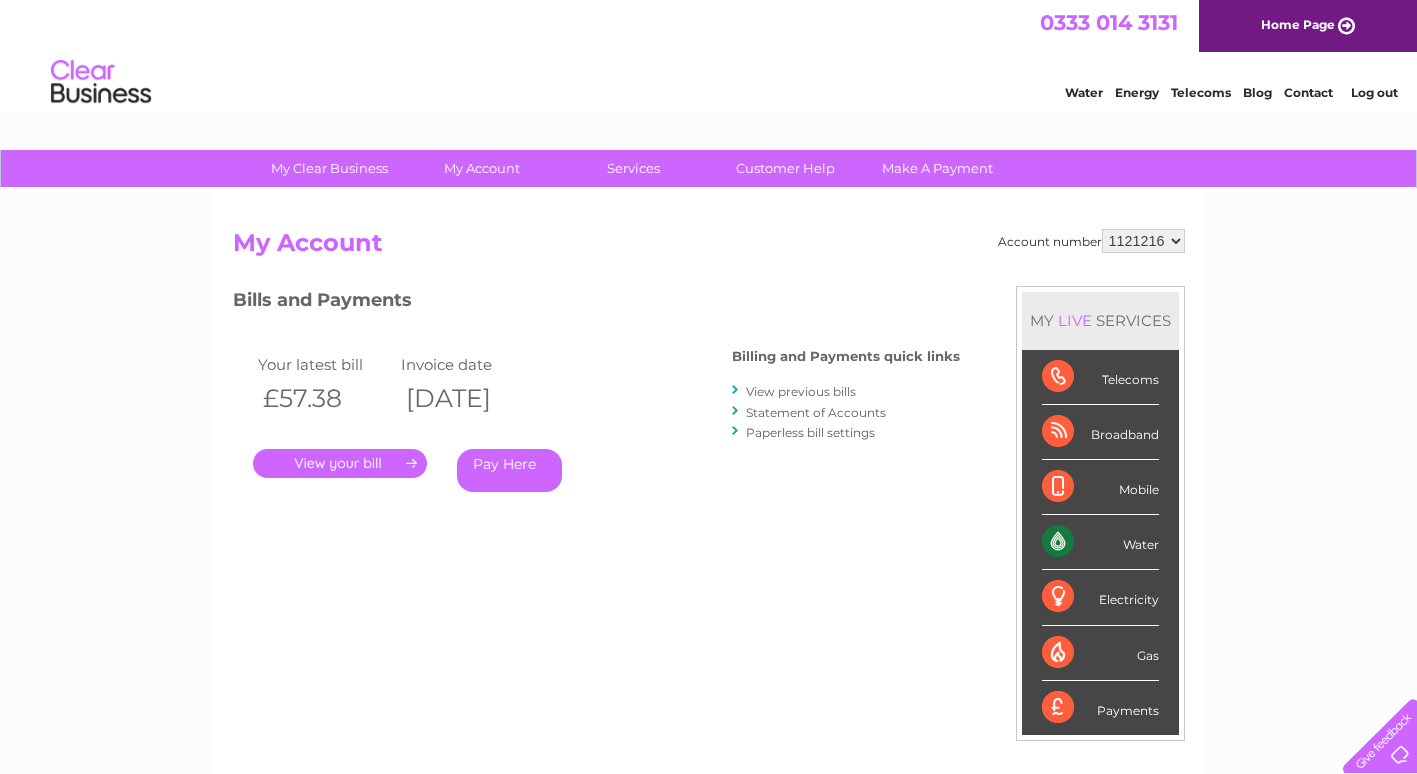 scroll, scrollTop: 0, scrollLeft: 0, axis: both 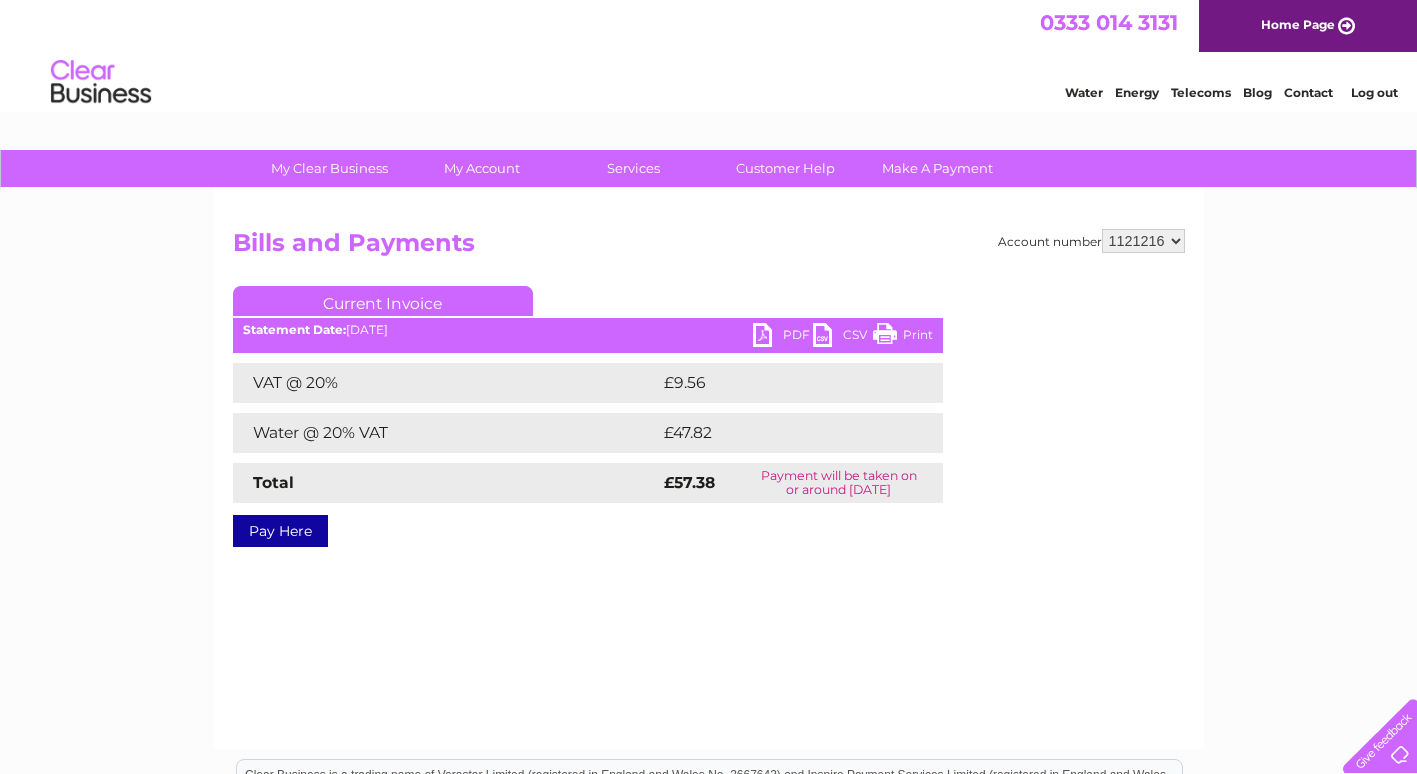 click on "PDF" at bounding box center (783, 337) 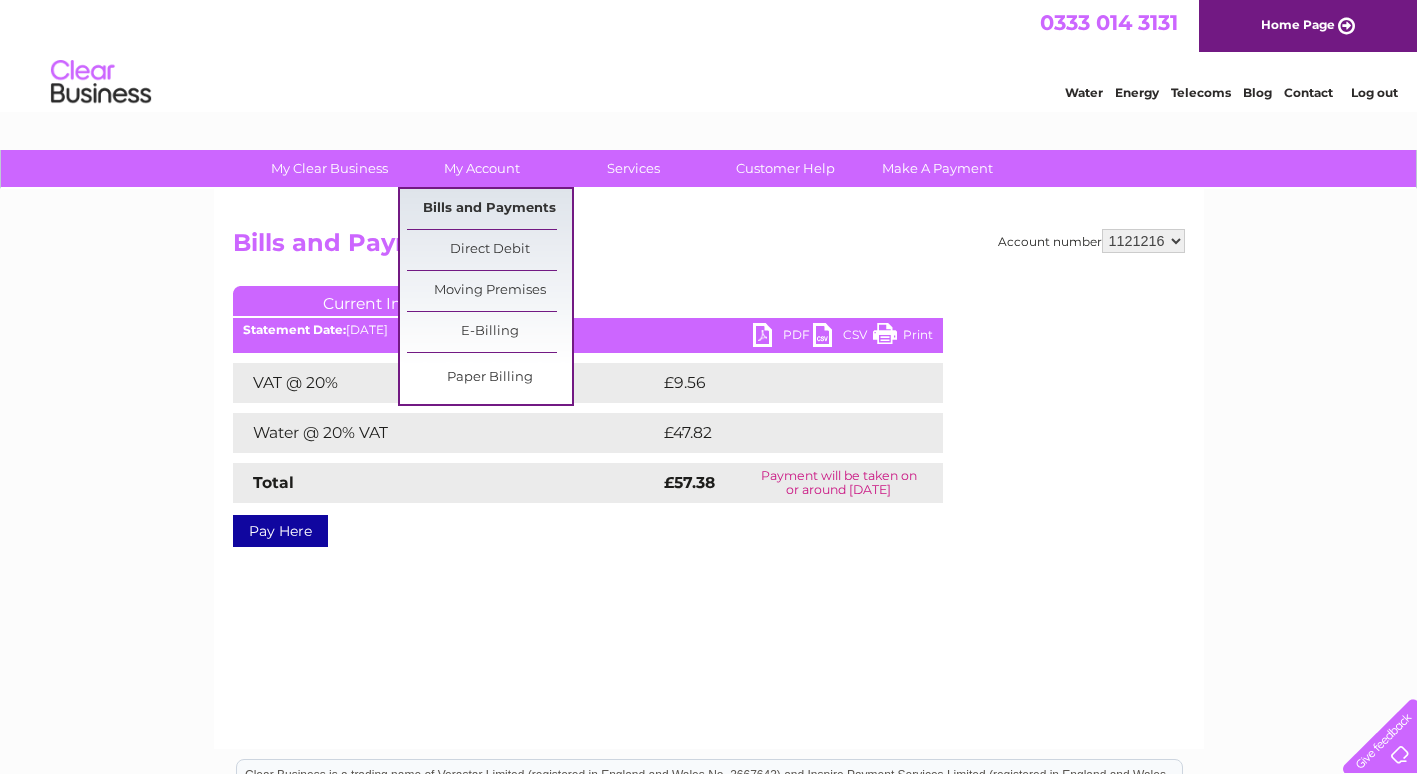 click on "Bills and Payments" at bounding box center [489, 209] 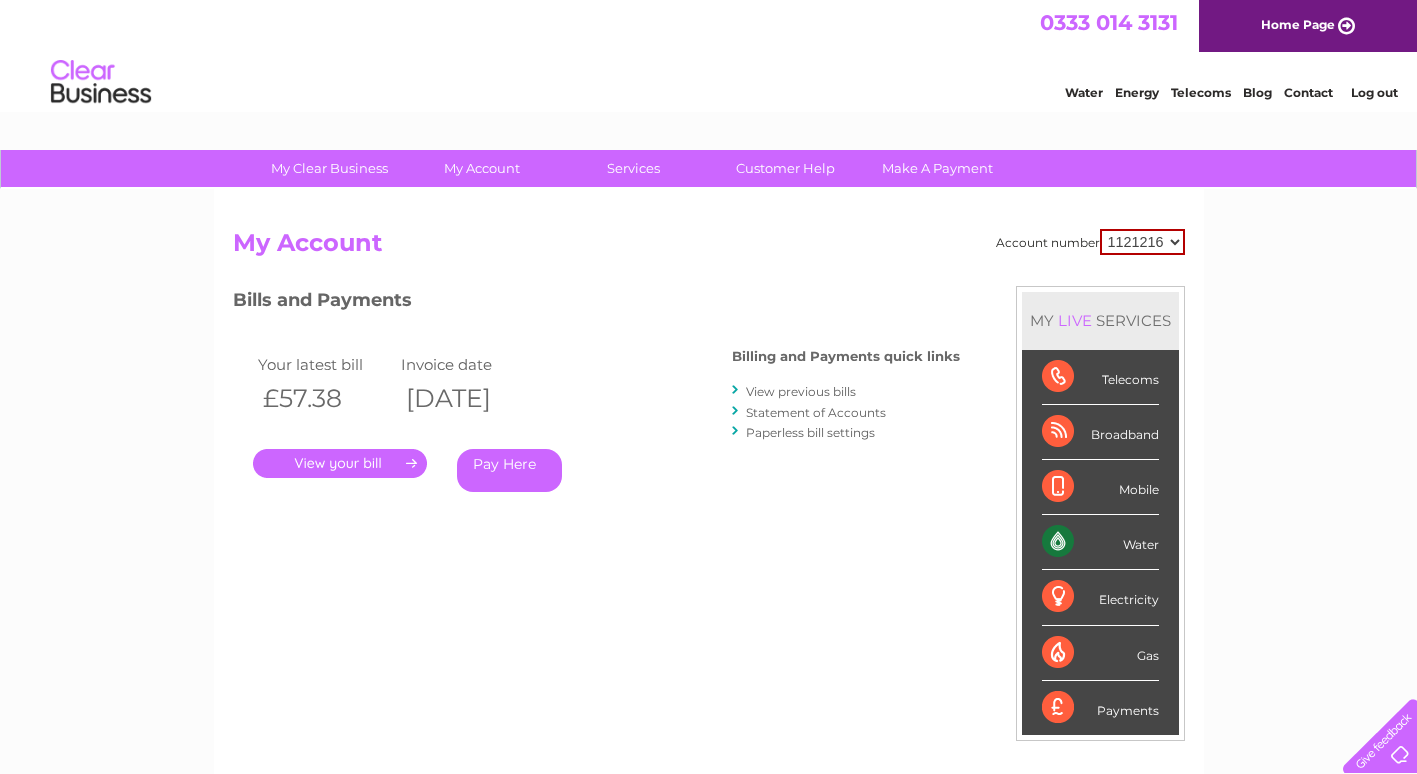 scroll, scrollTop: 0, scrollLeft: 0, axis: both 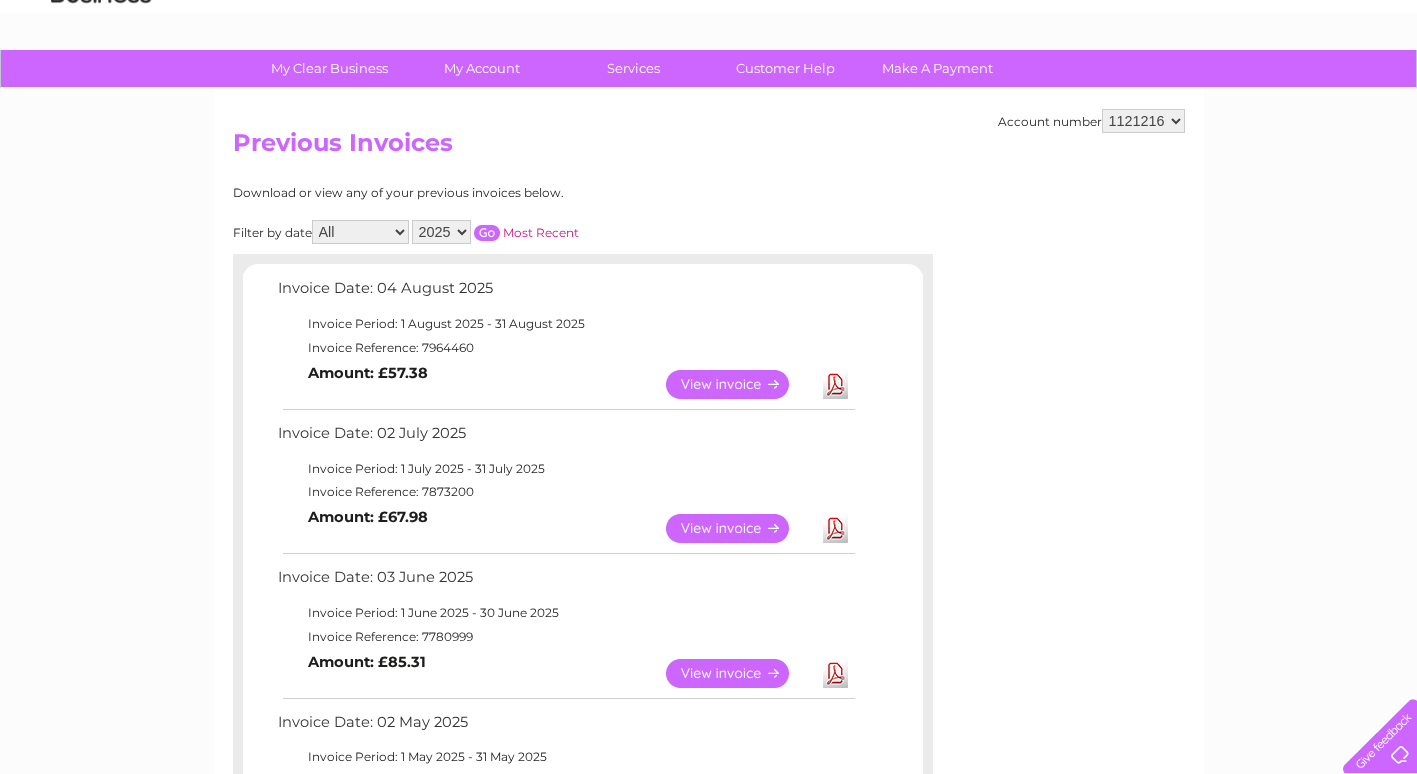 click on "Download" at bounding box center [835, 528] 